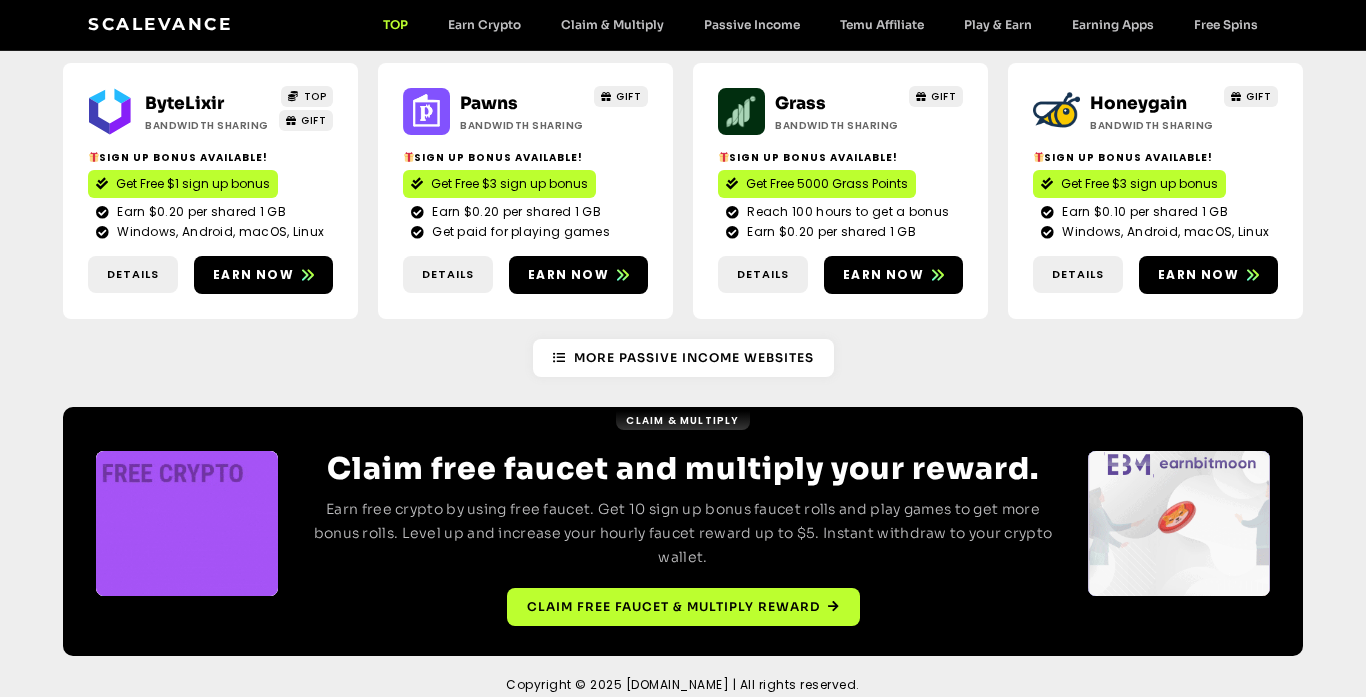 scroll, scrollTop: 0, scrollLeft: 0, axis: both 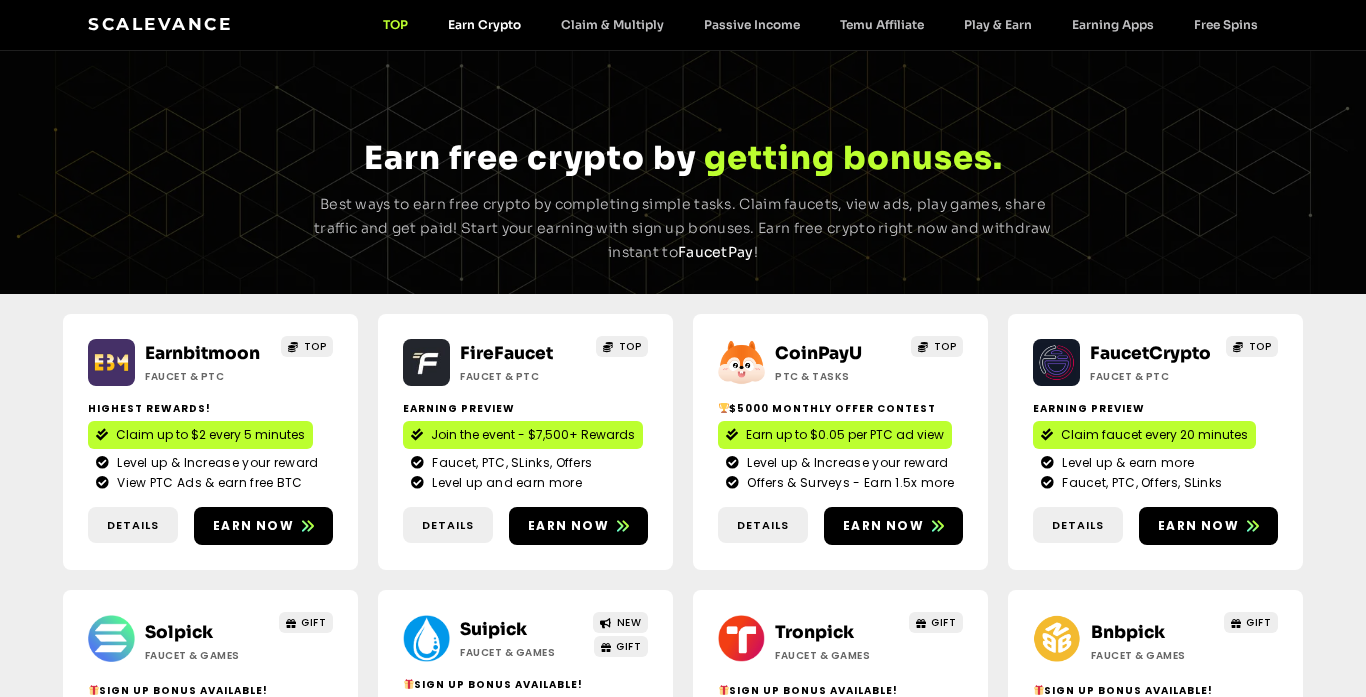 click on "Earn Crypto" 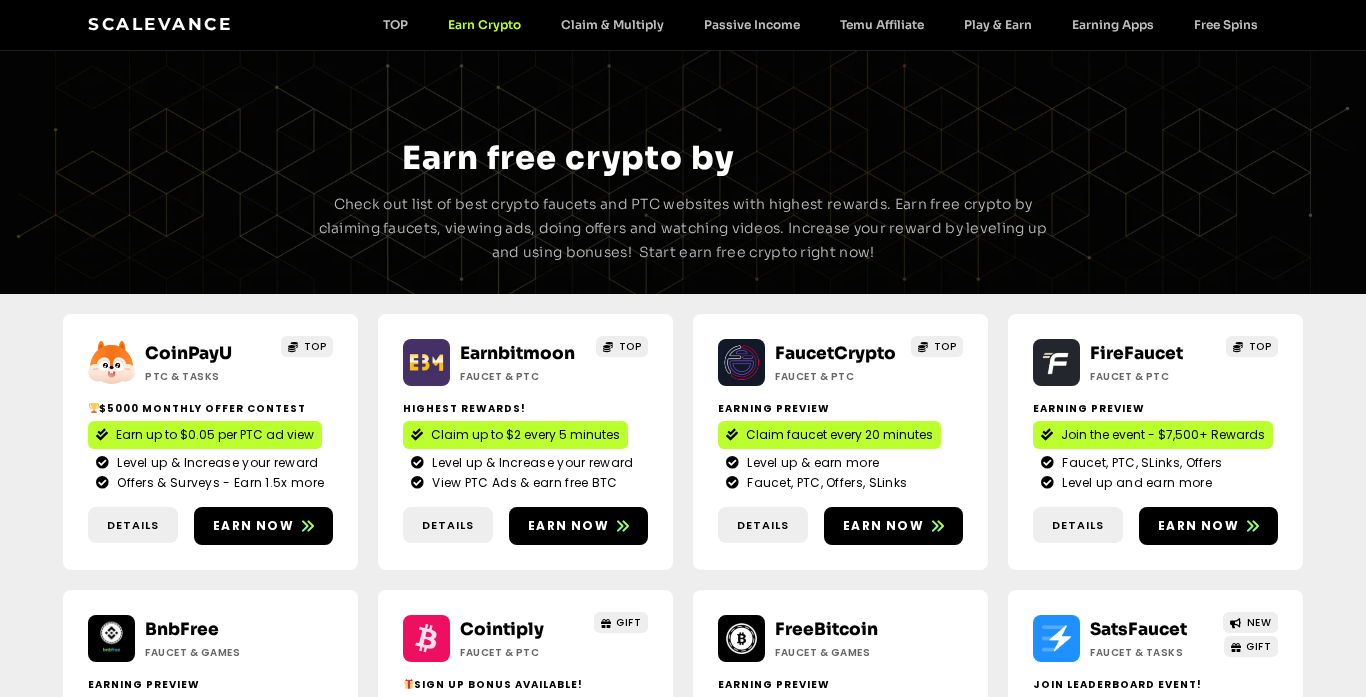 scroll, scrollTop: 0, scrollLeft: 0, axis: both 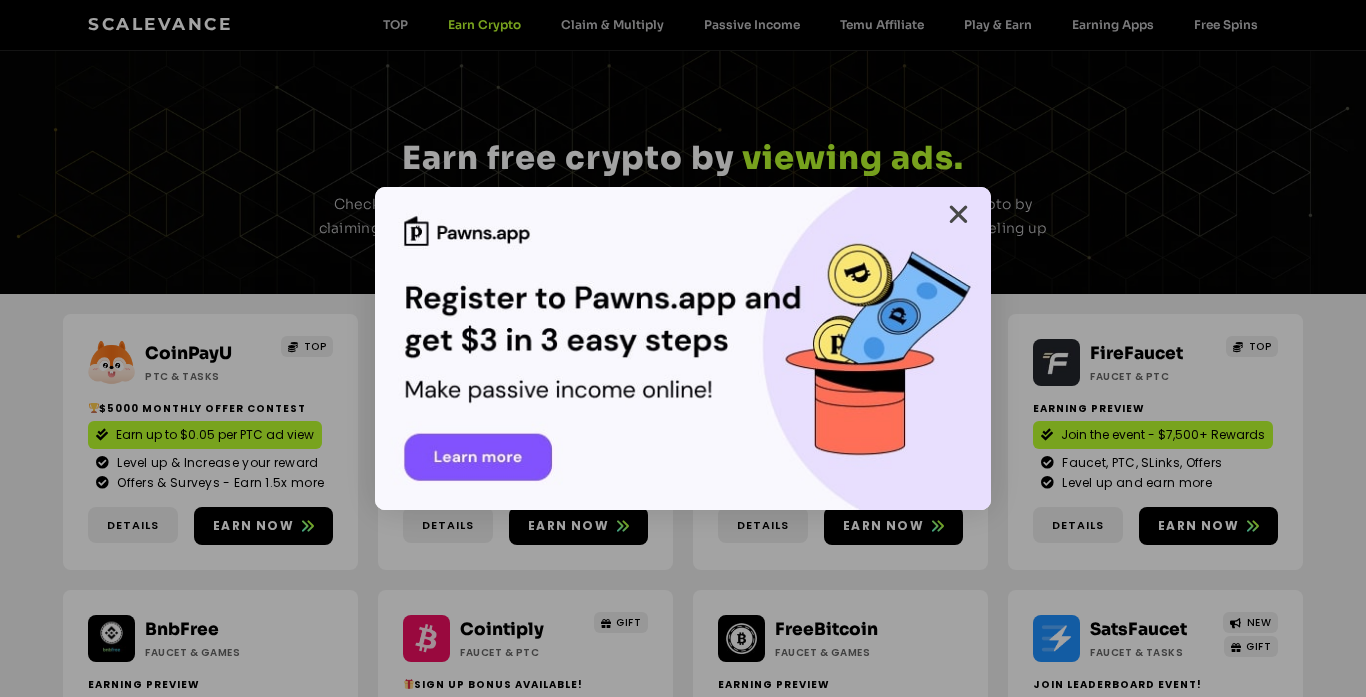 click at bounding box center (958, 214) 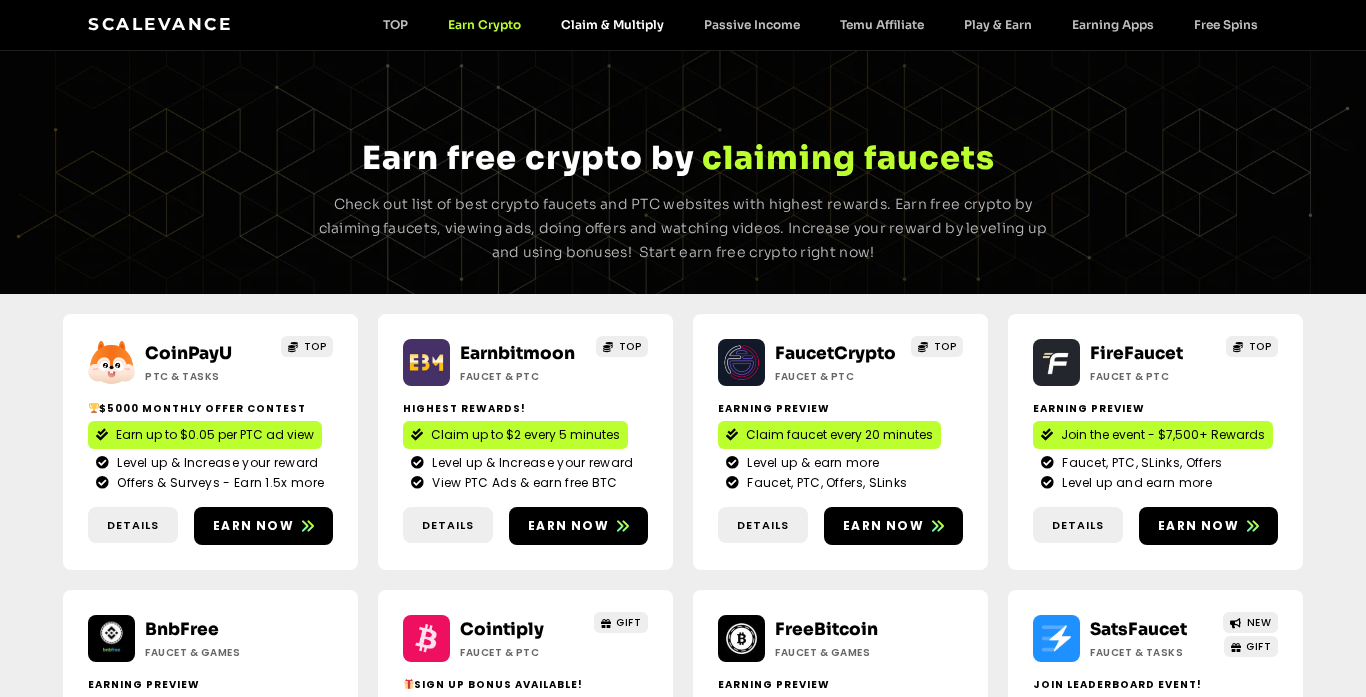 click on "Claim & Multiply" 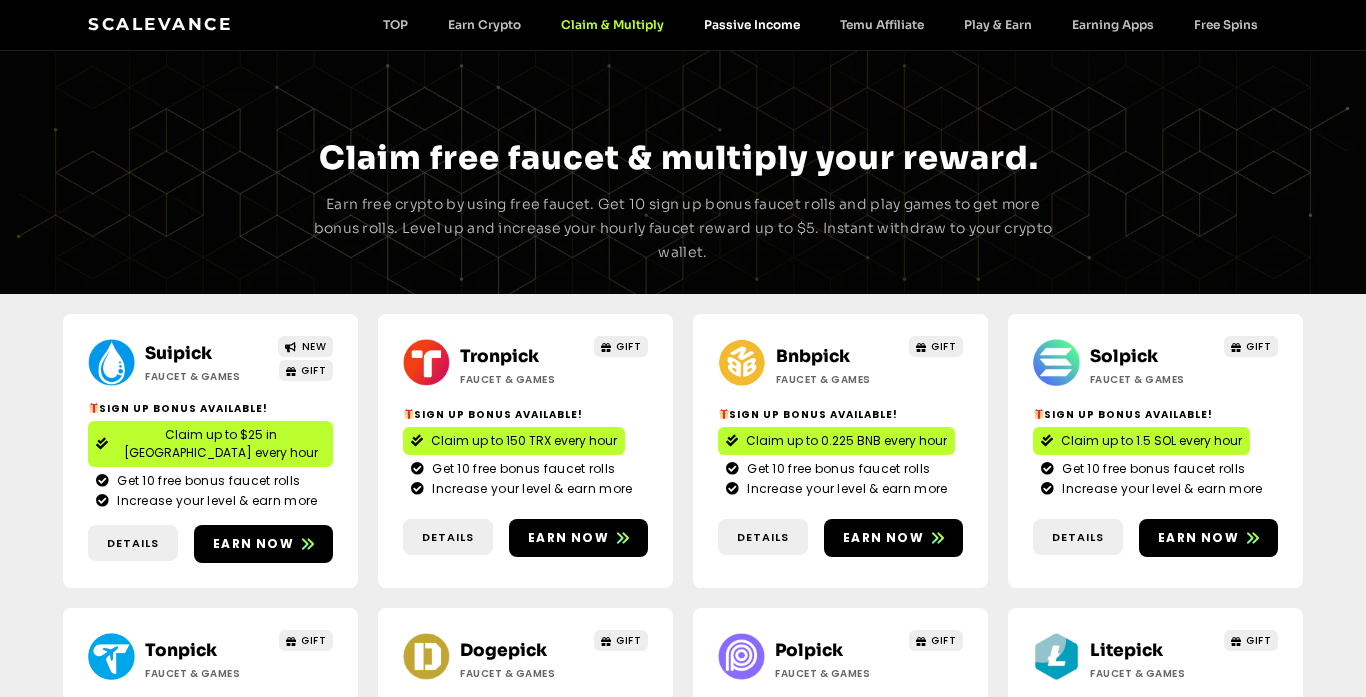 click on "Passive Income" 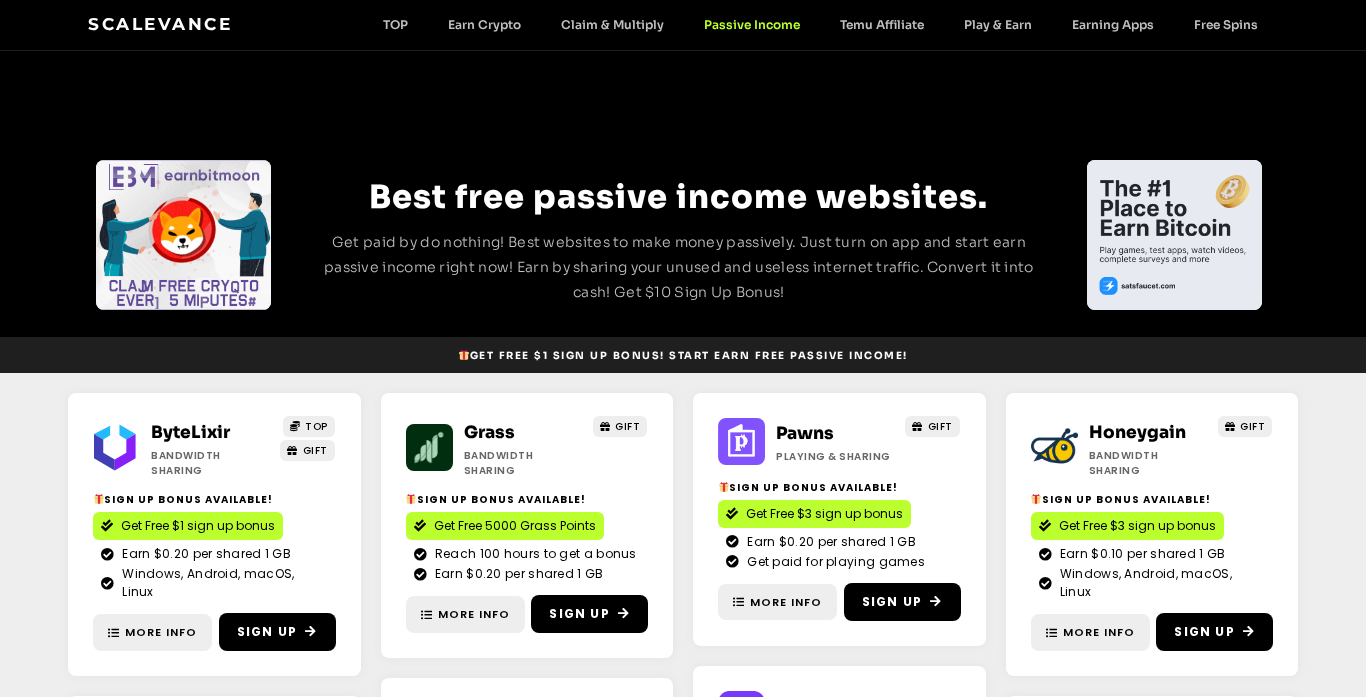 scroll, scrollTop: 0, scrollLeft: 0, axis: both 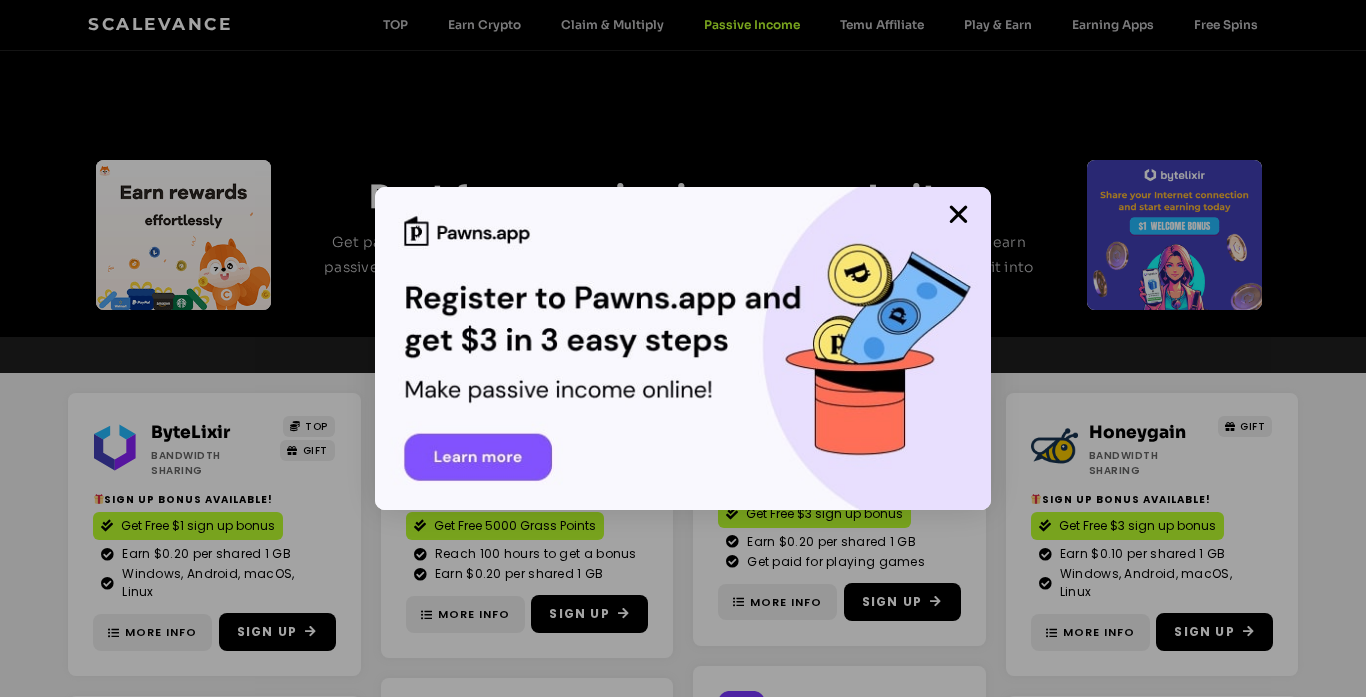 click at bounding box center (683, 348) 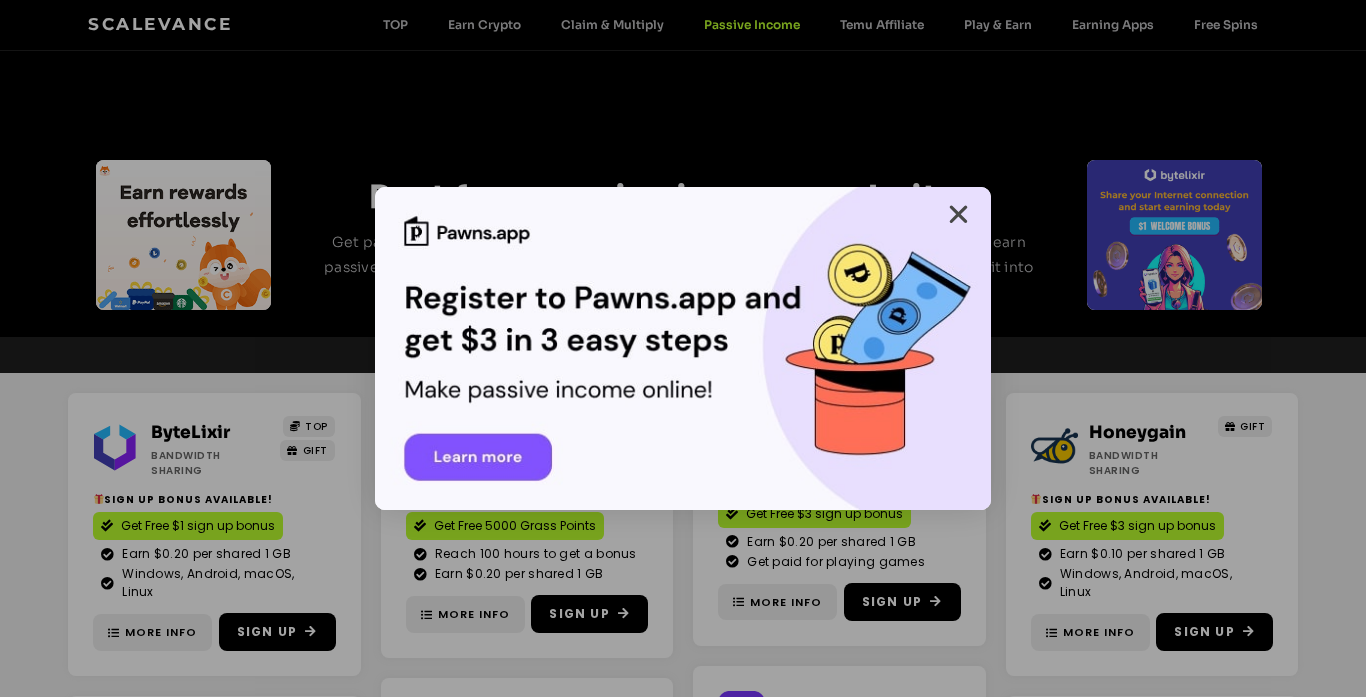click at bounding box center [958, 214] 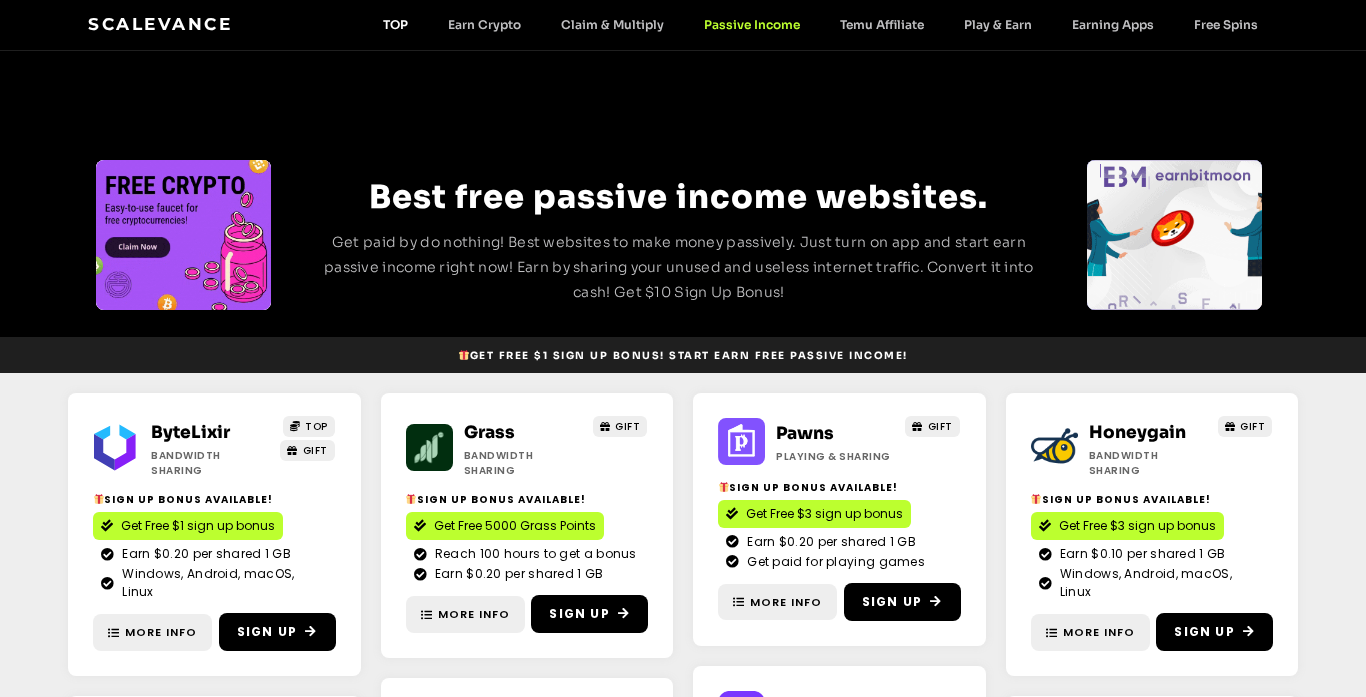 click on "TOP" 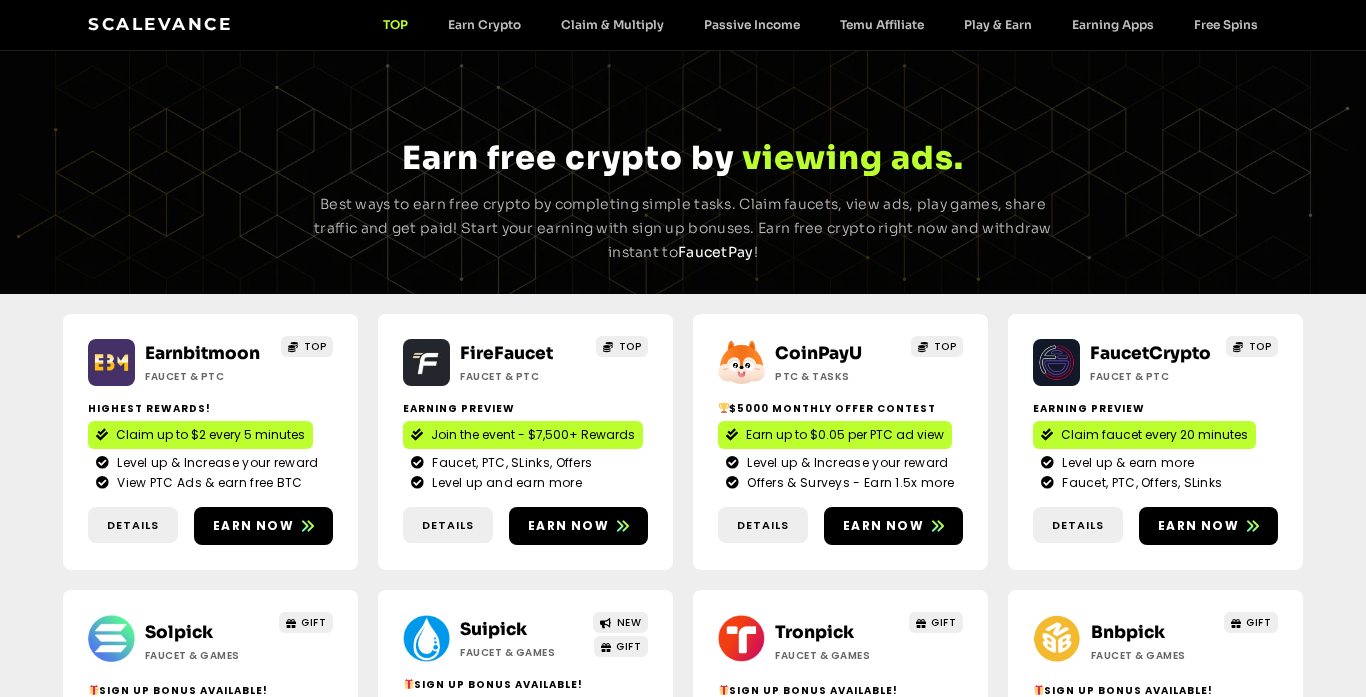 scroll, scrollTop: 0, scrollLeft: 0, axis: both 